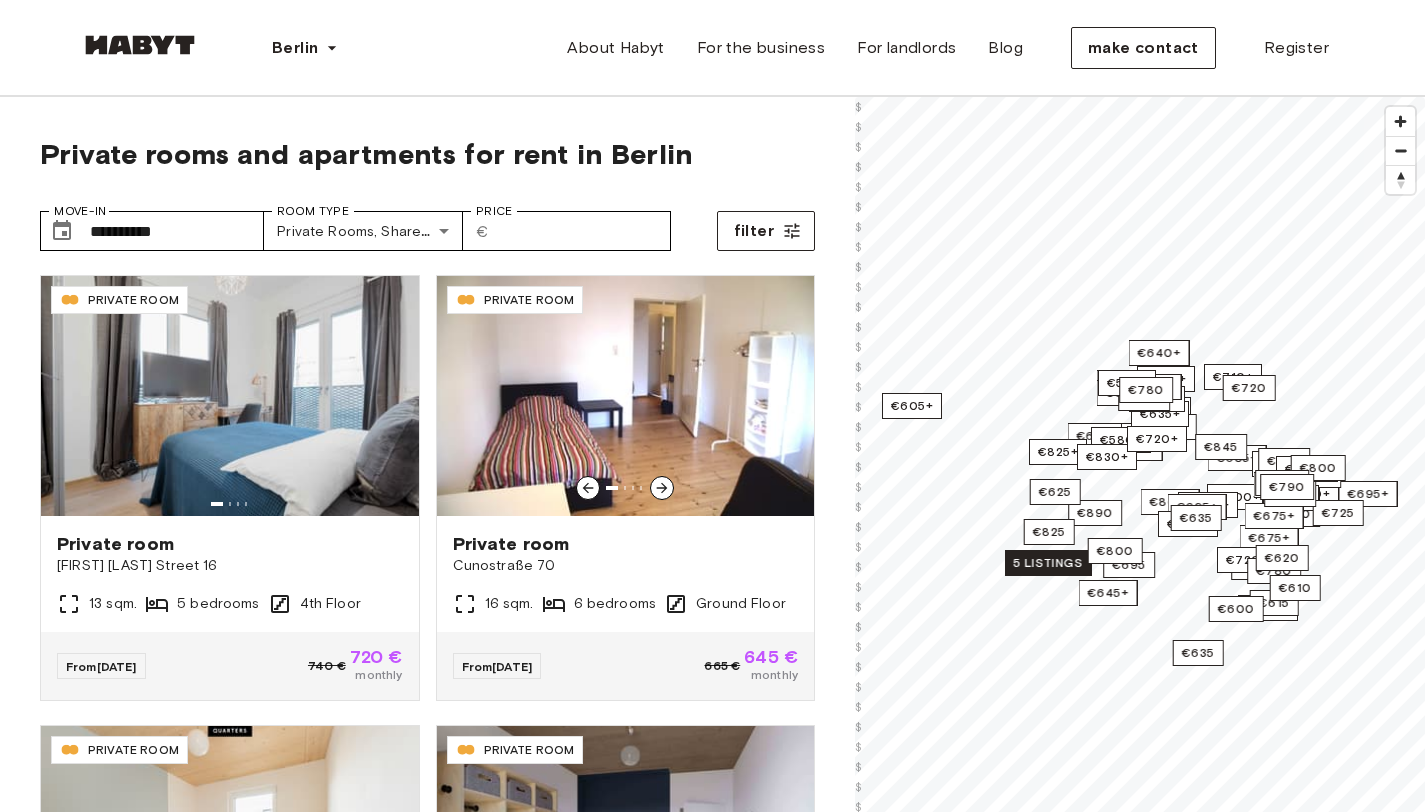 scroll, scrollTop: 0, scrollLeft: 0, axis: both 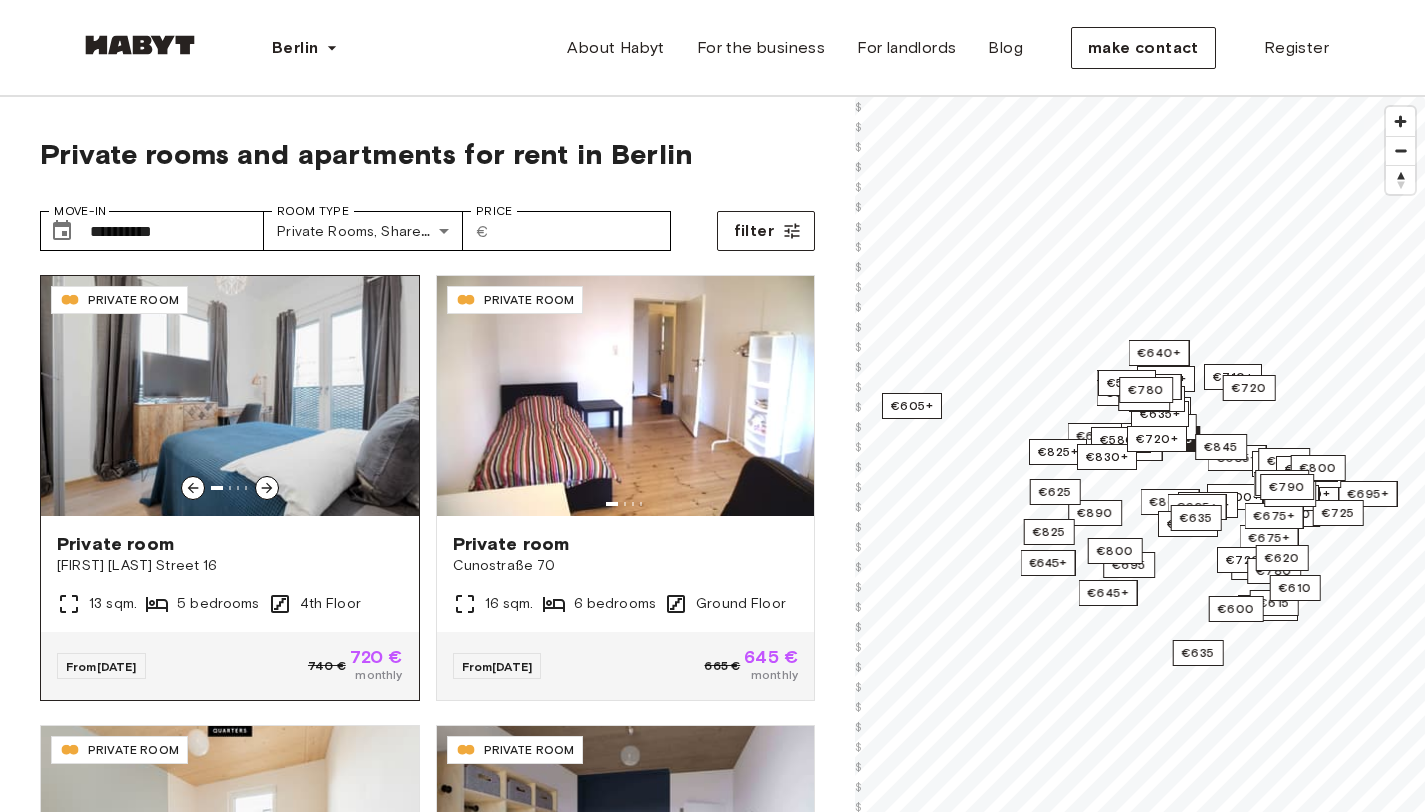 click 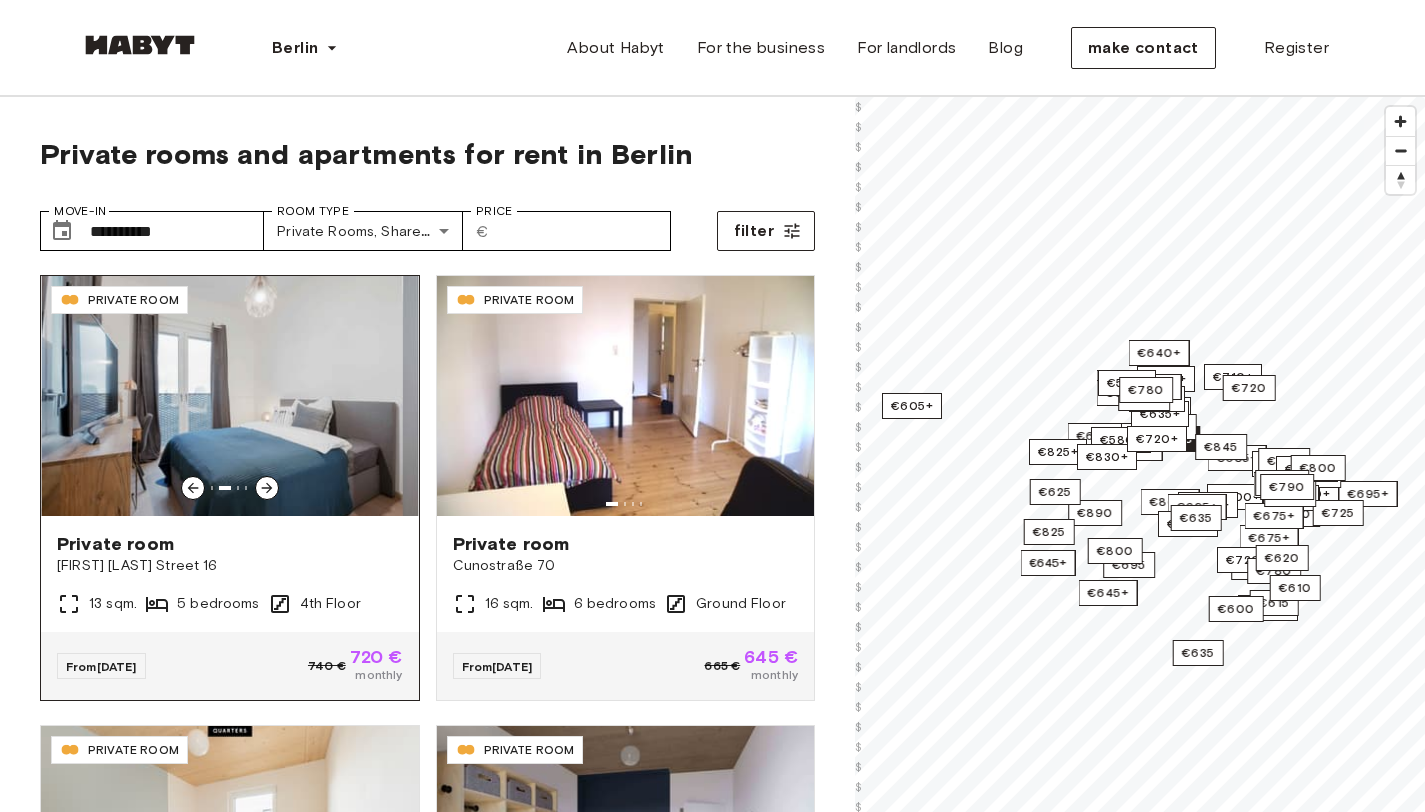 click 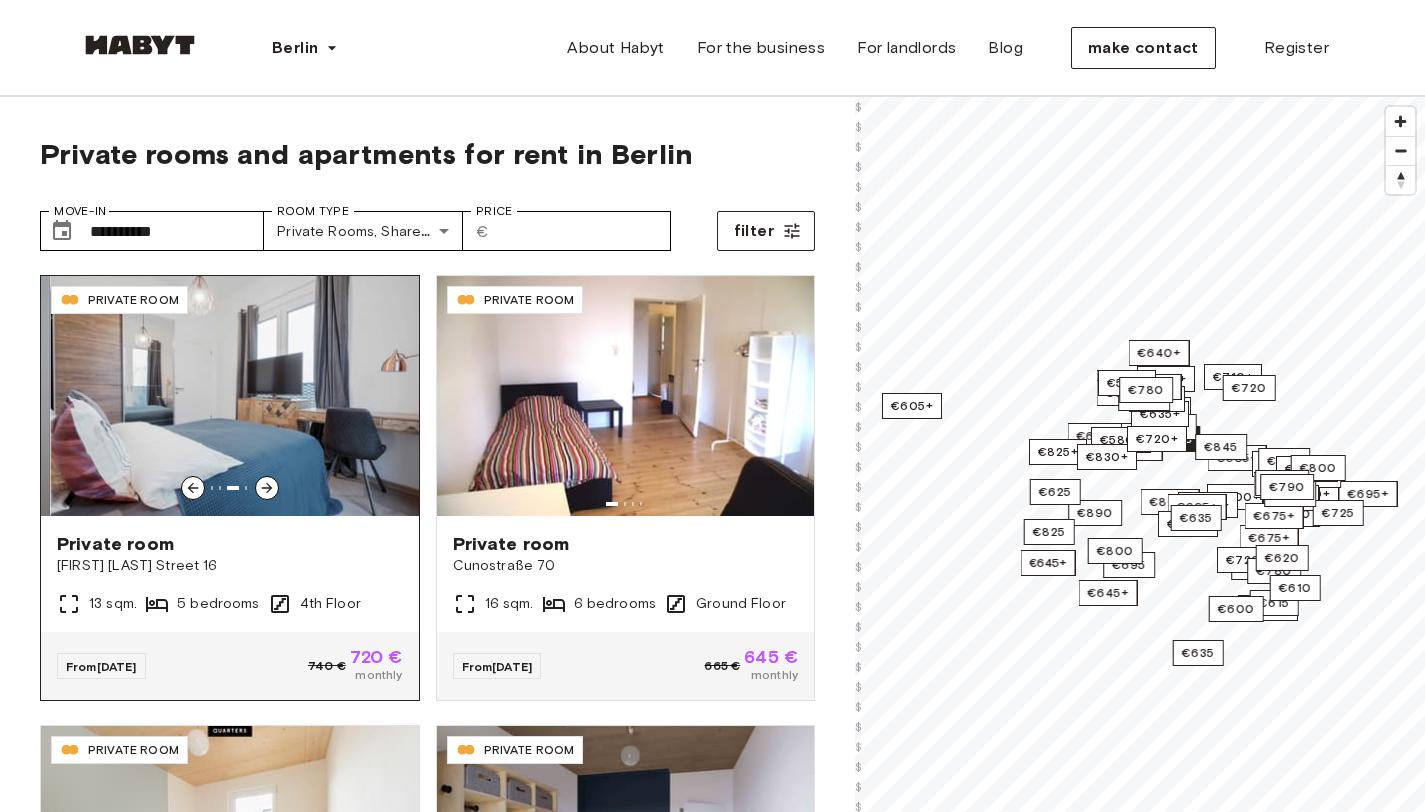 click 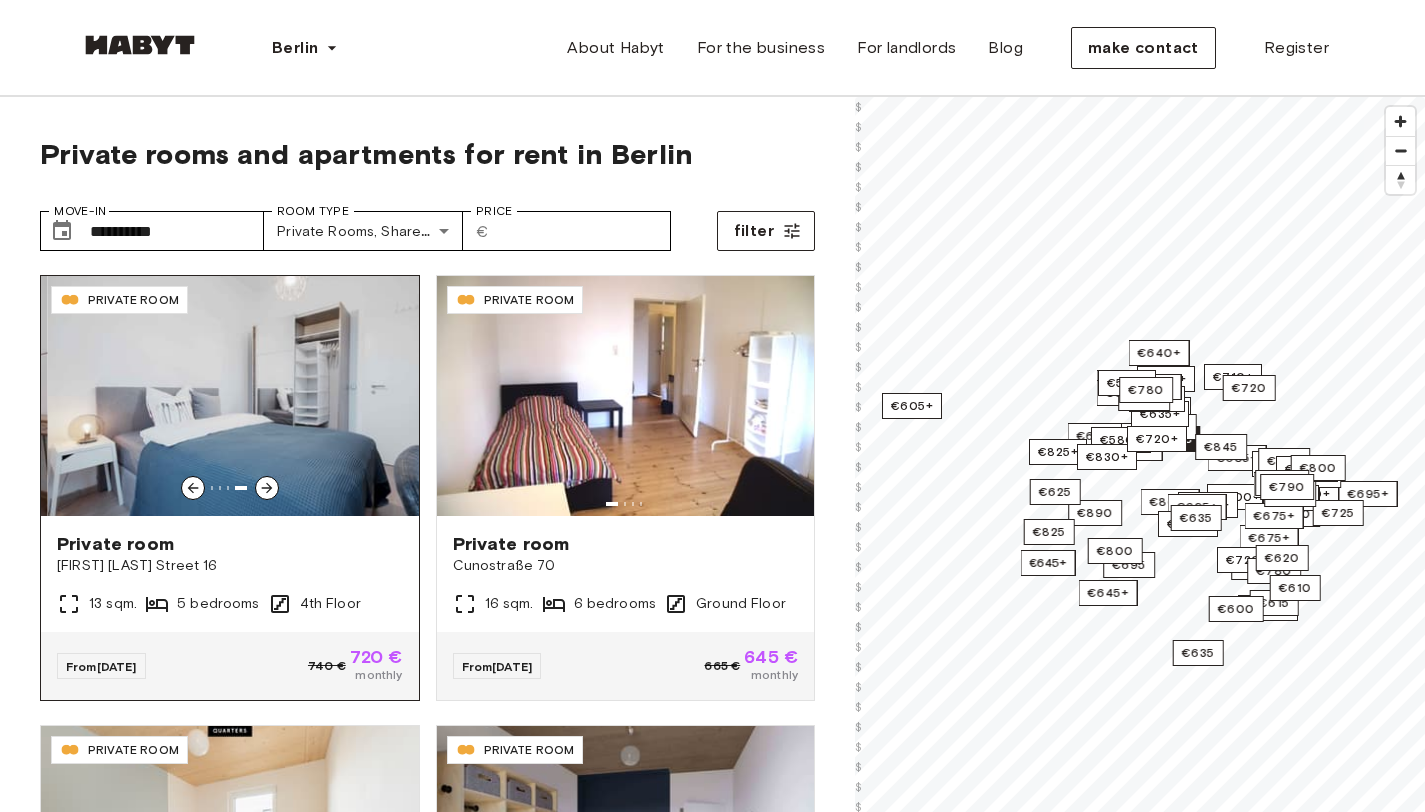 click 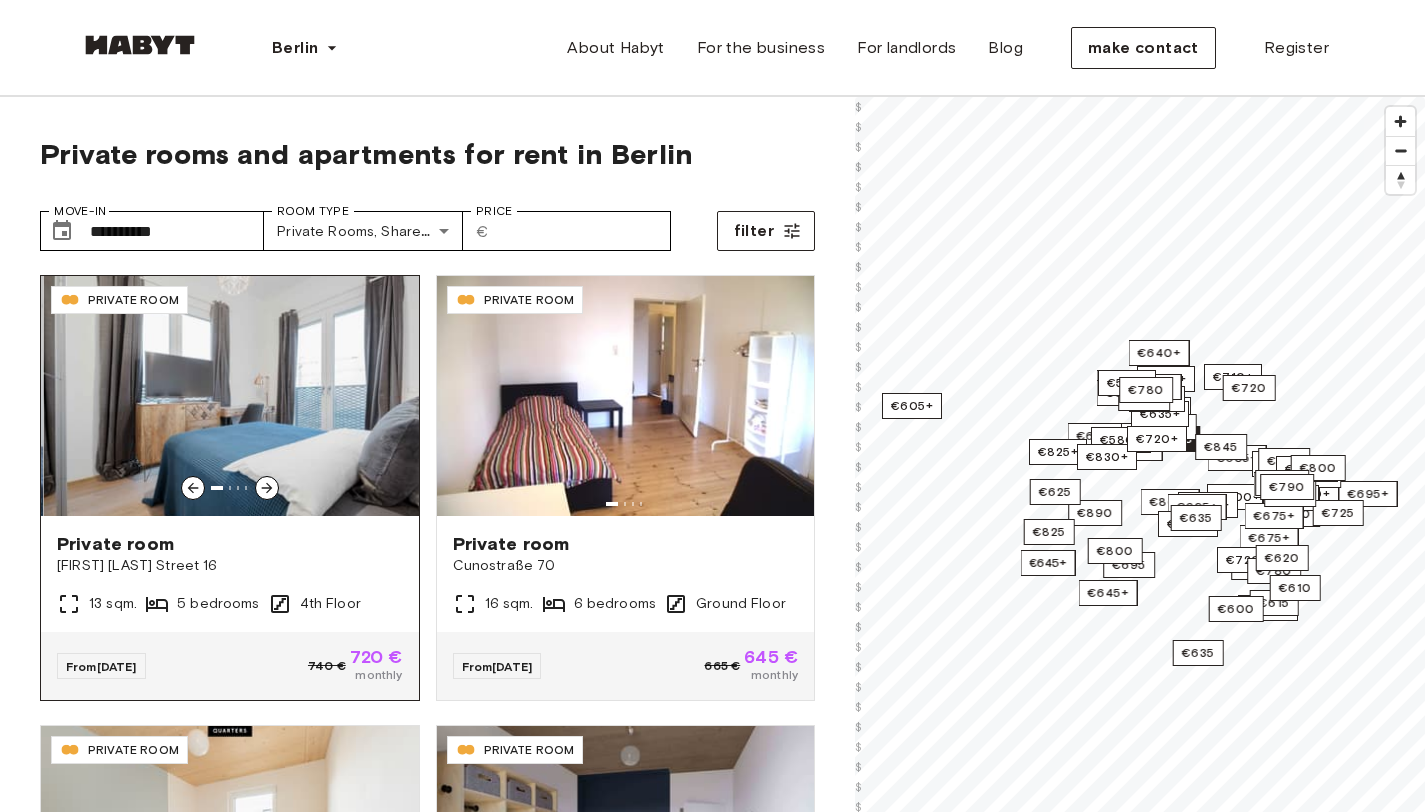 click 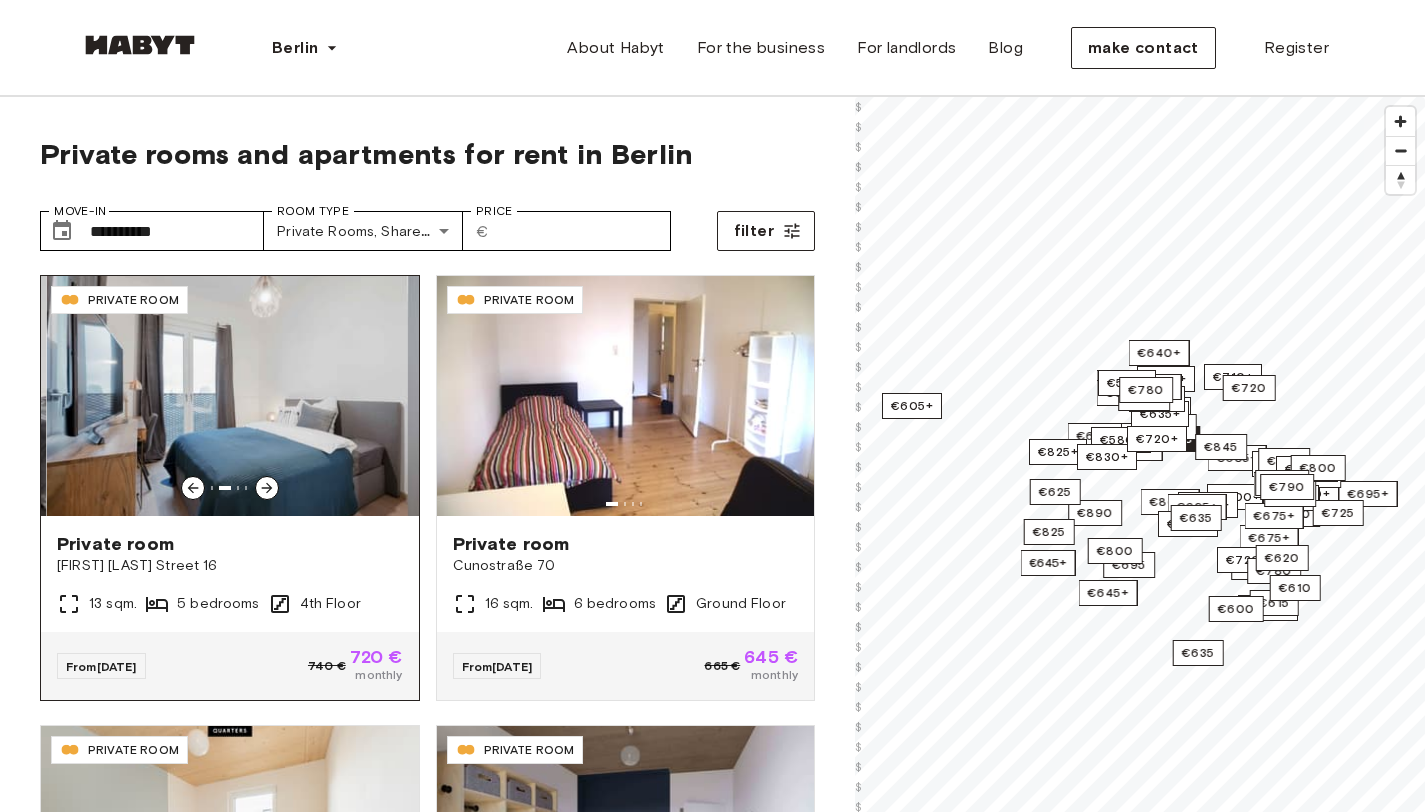 click 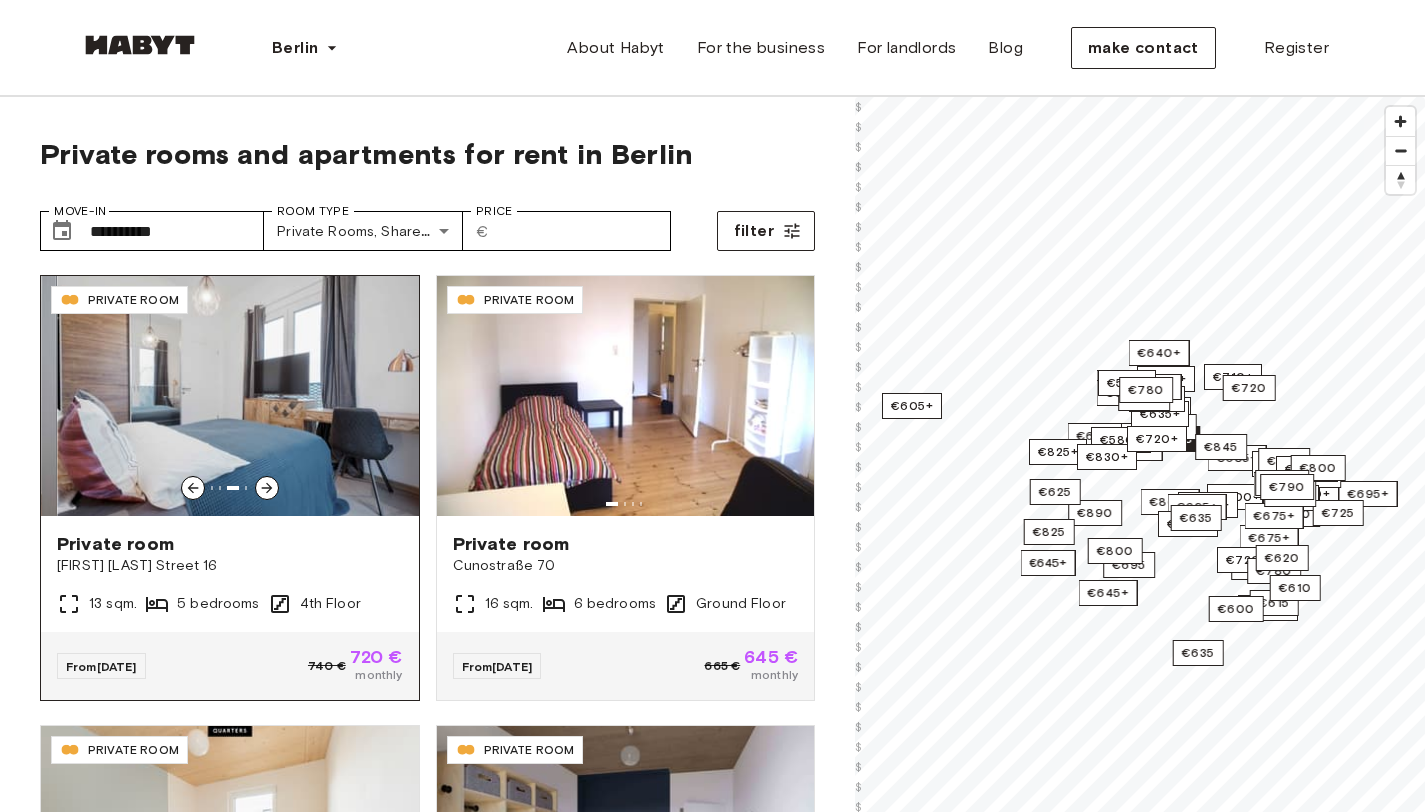click 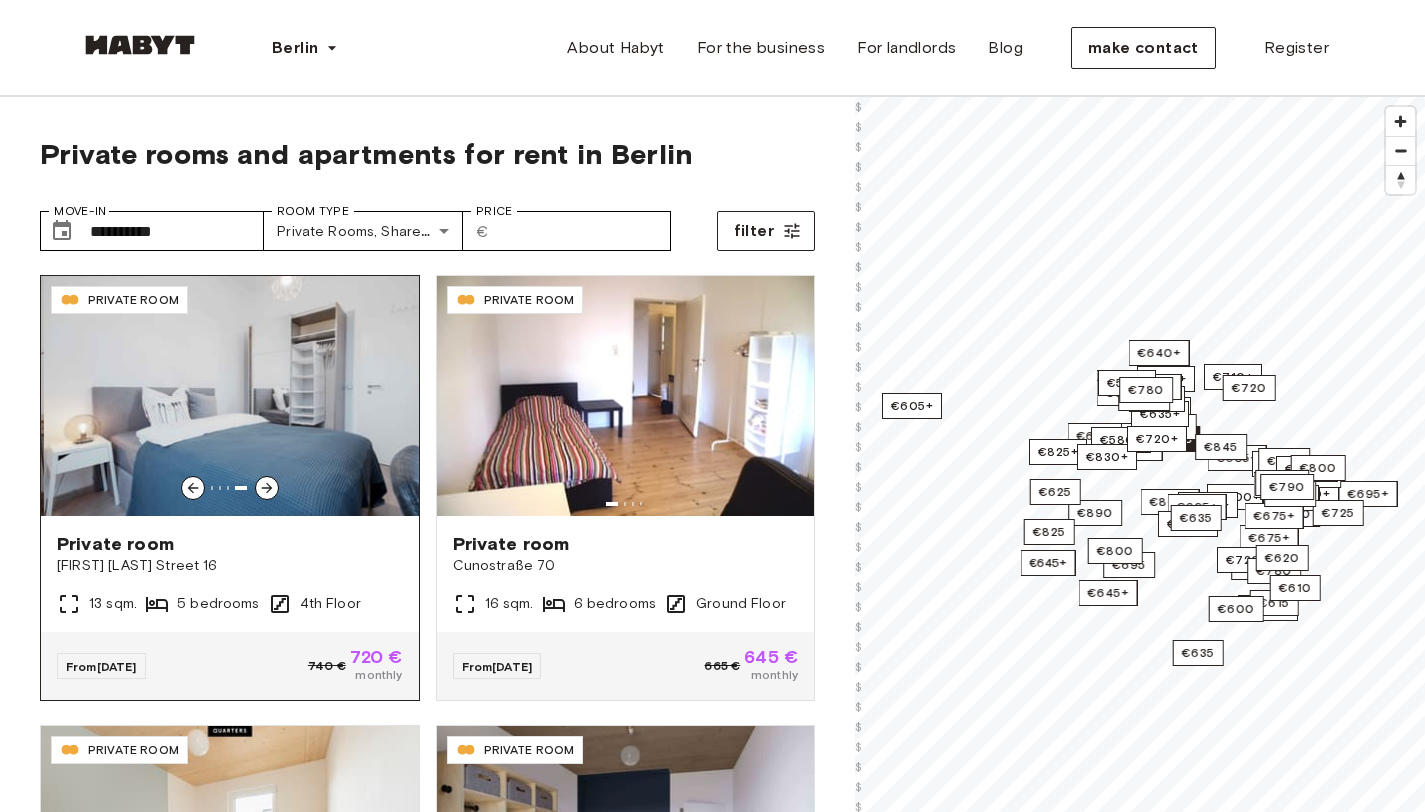 click 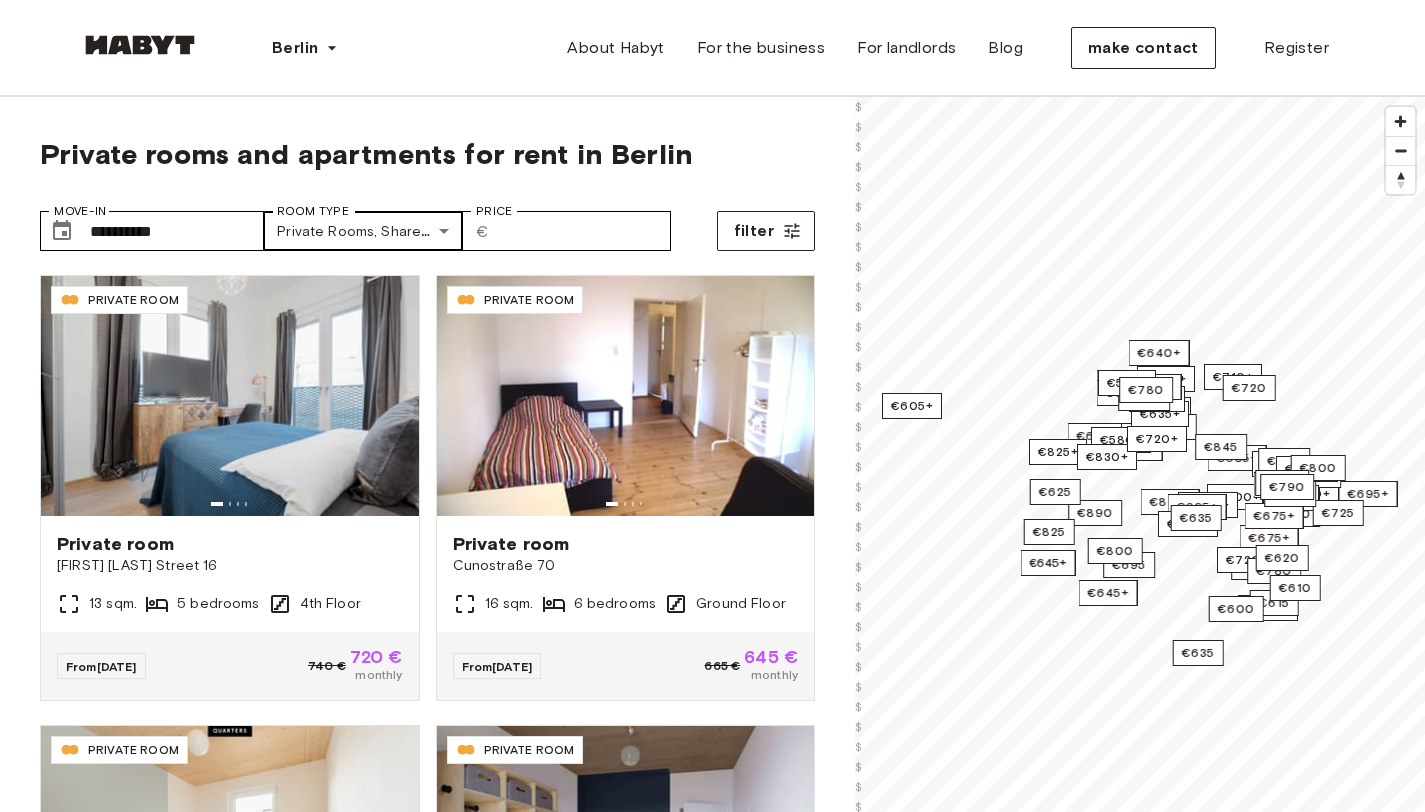 click on "**********" at bounding box center (712, 2433) 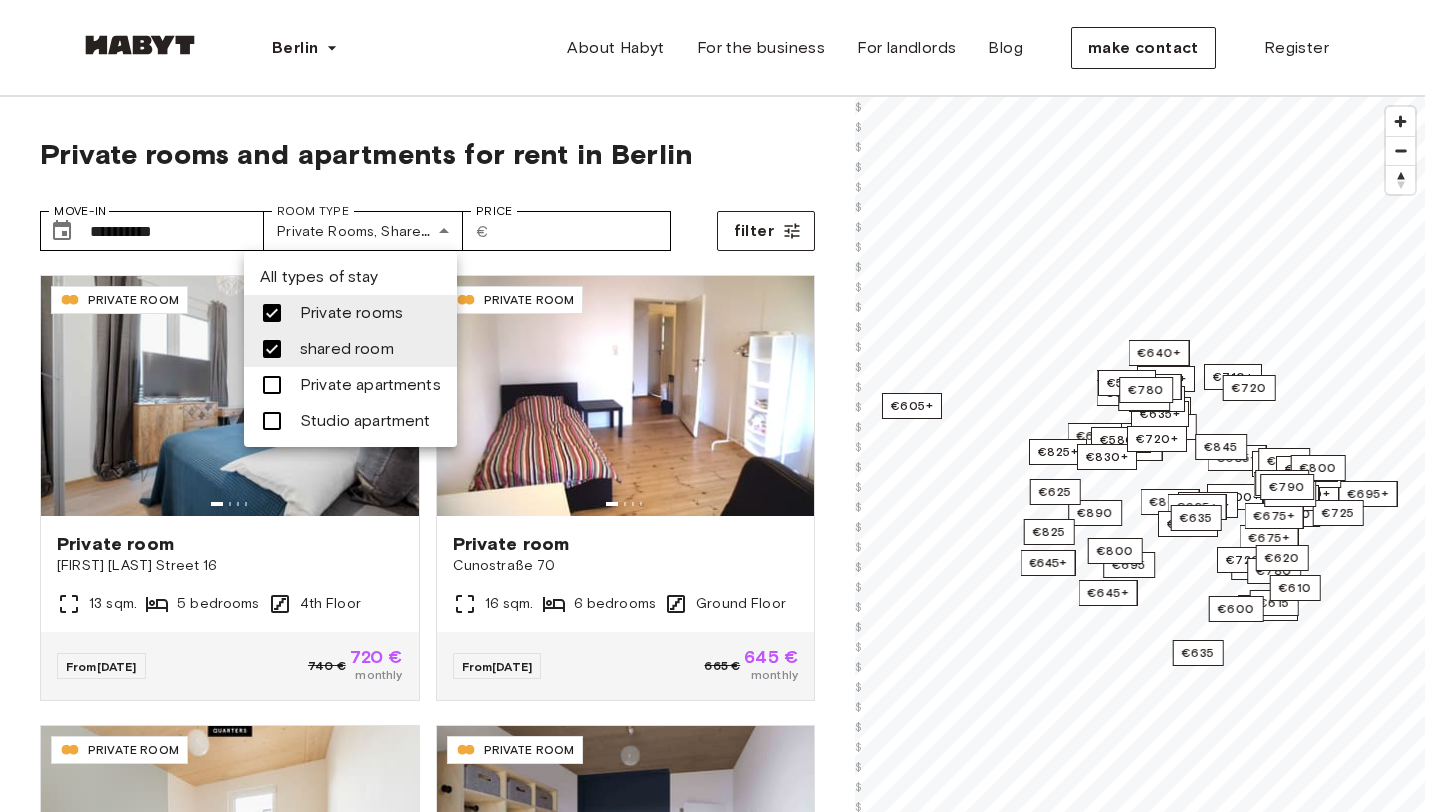 click on "Studio apartment" at bounding box center (365, 420) 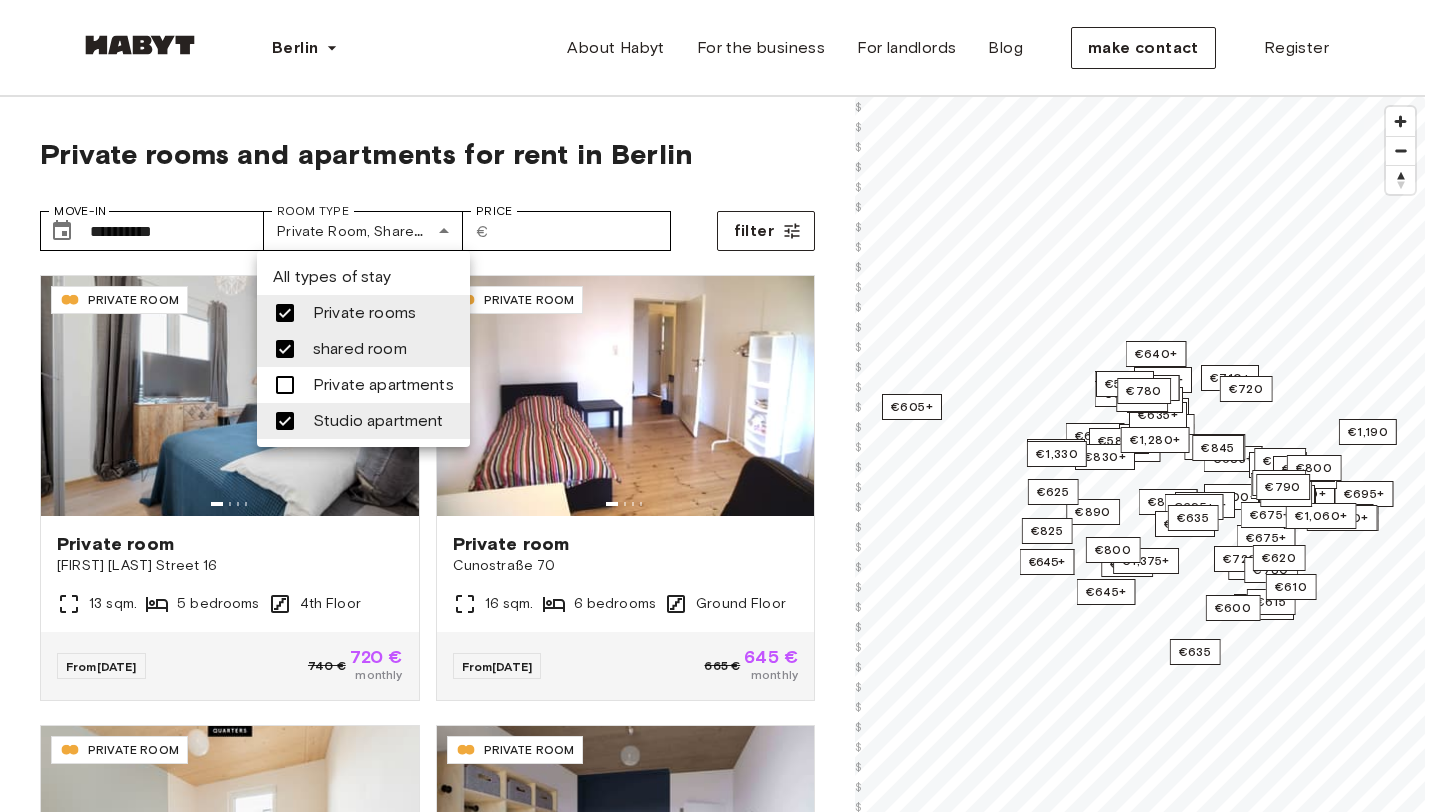 click at bounding box center [285, 349] 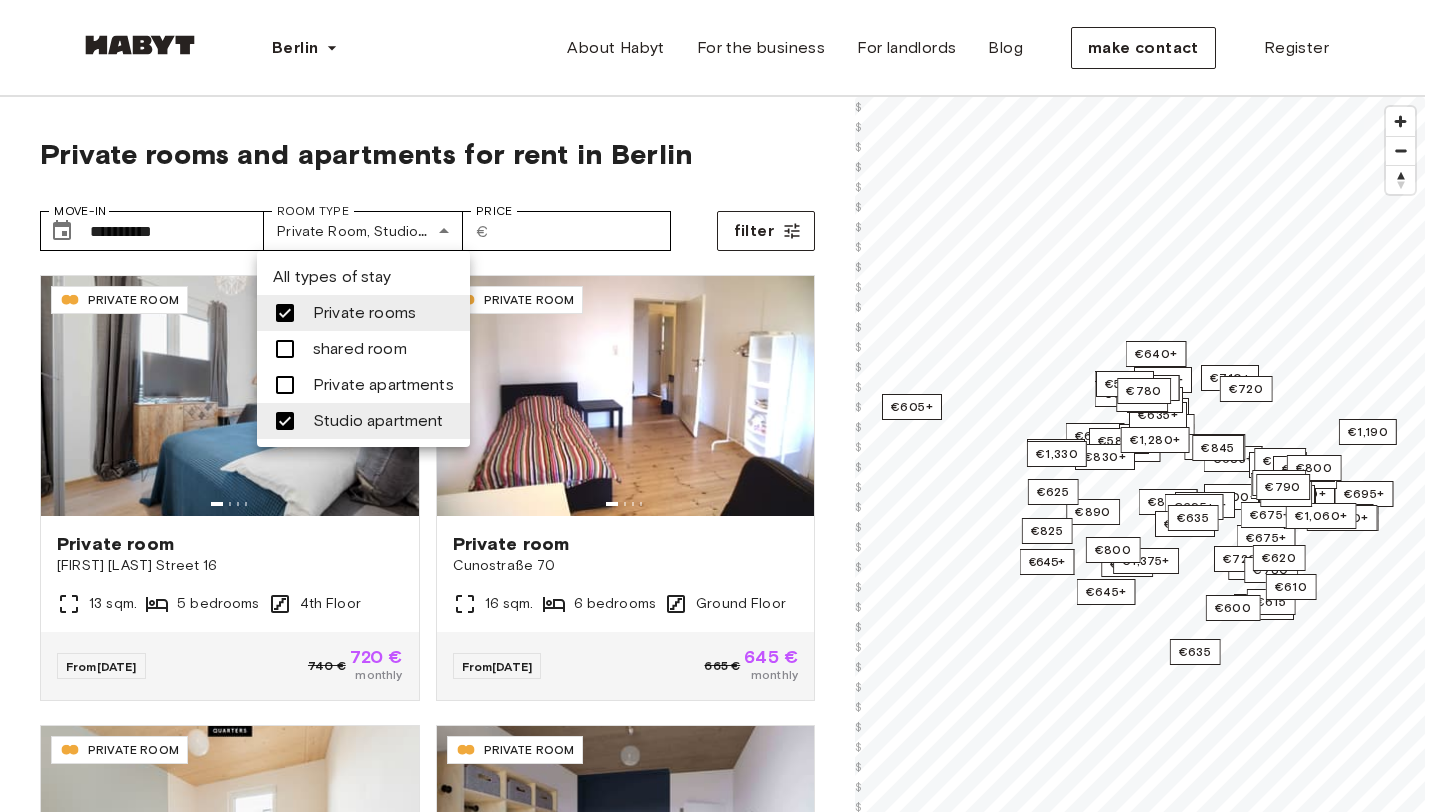 click at bounding box center (285, 313) 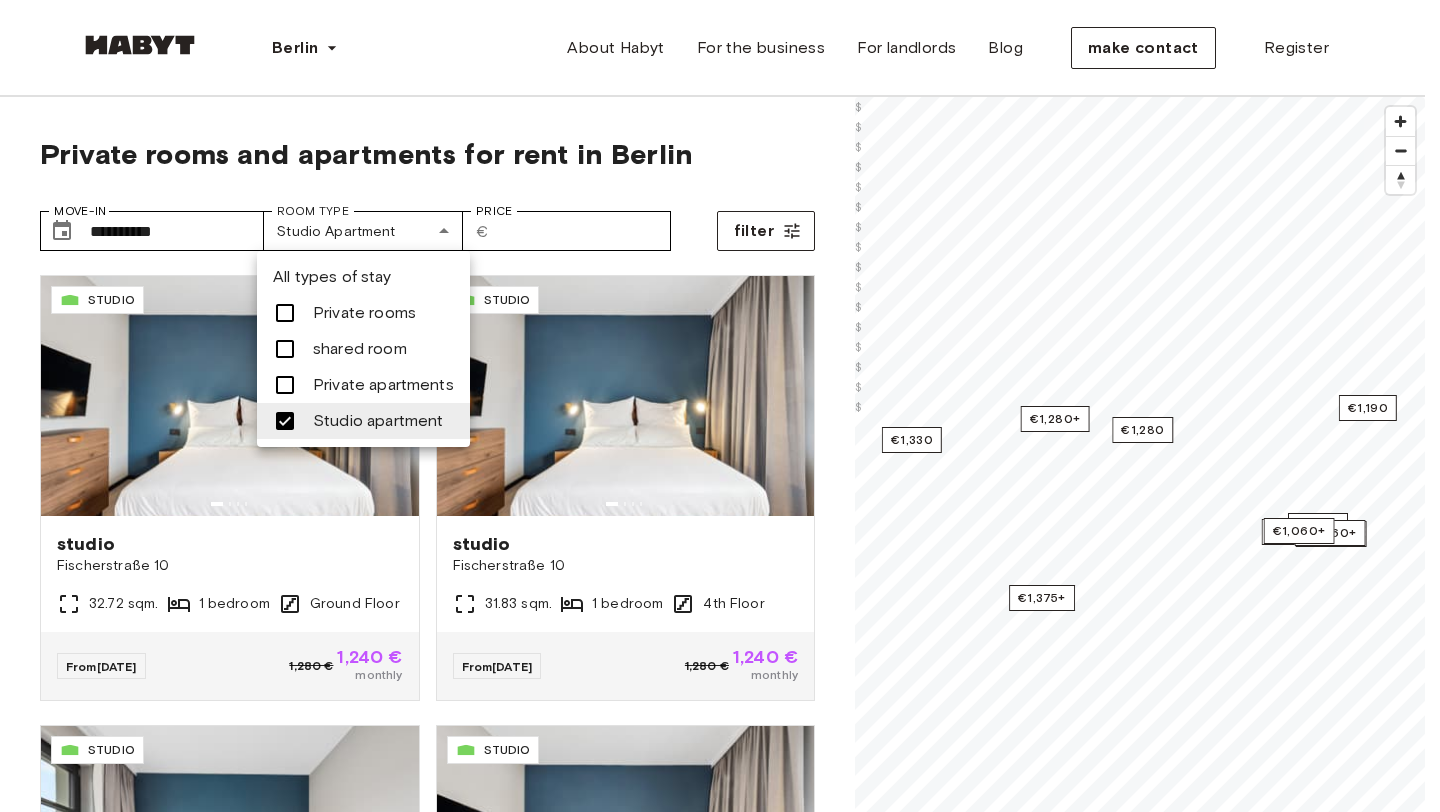 click at bounding box center [720, 406] 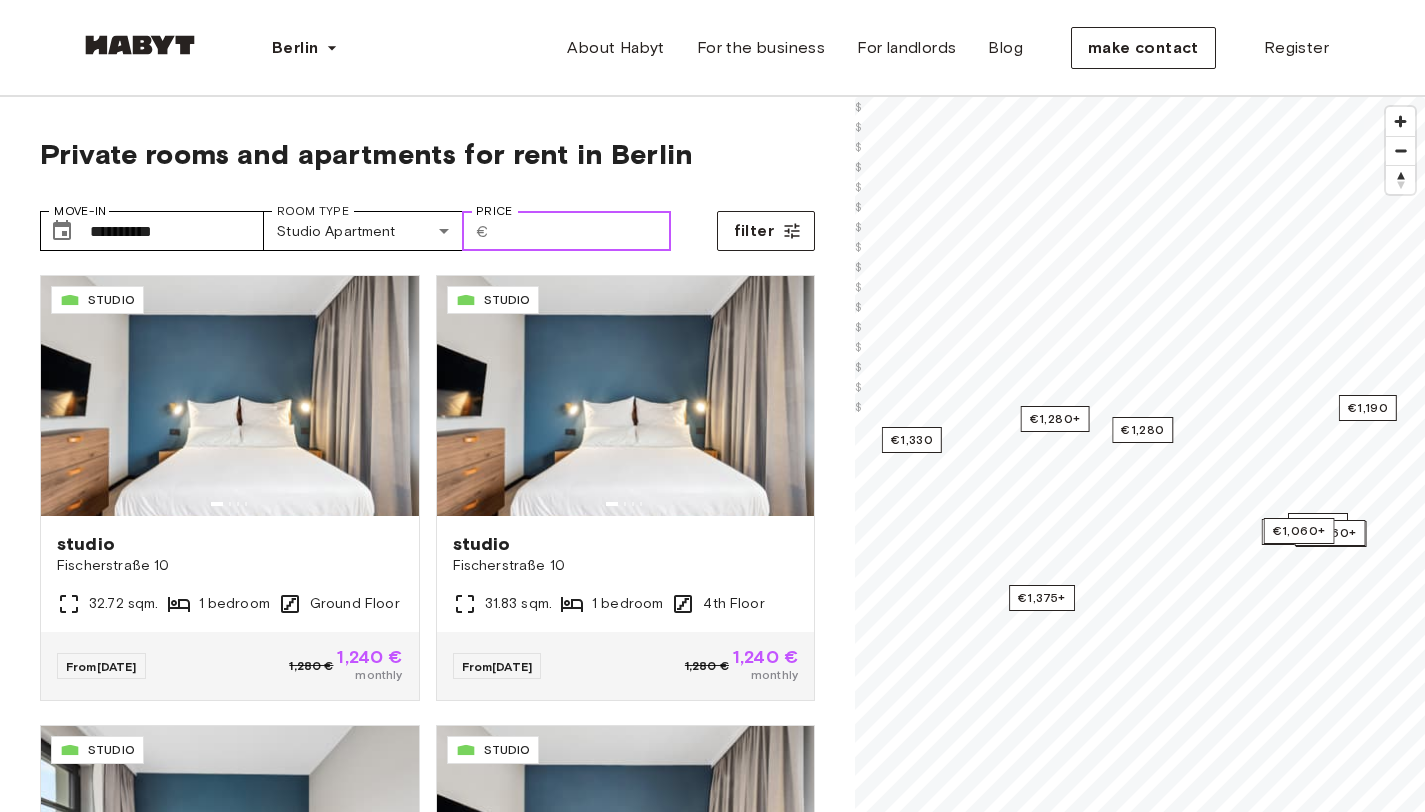 click on "Price" at bounding box center [584, 231] 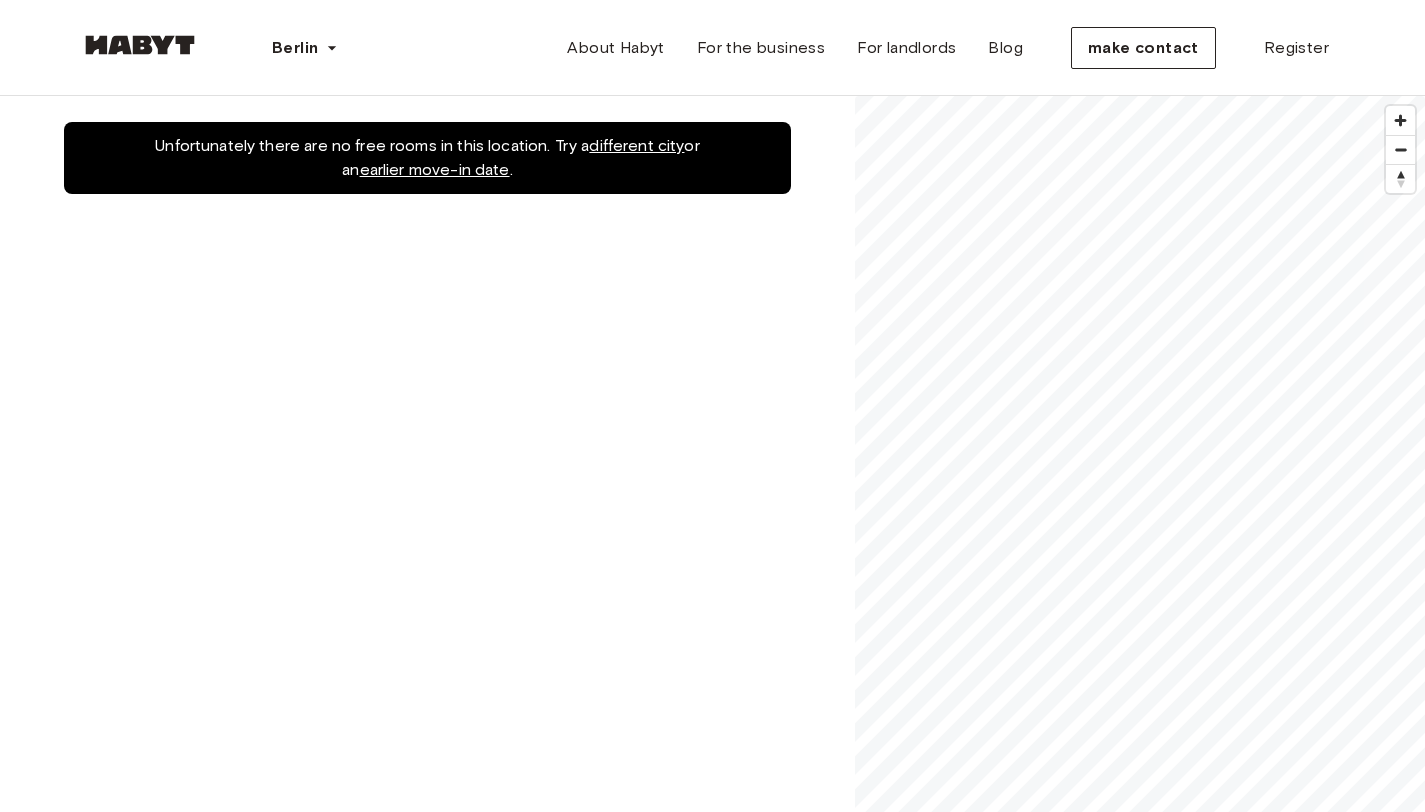 scroll, scrollTop: 0, scrollLeft: 0, axis: both 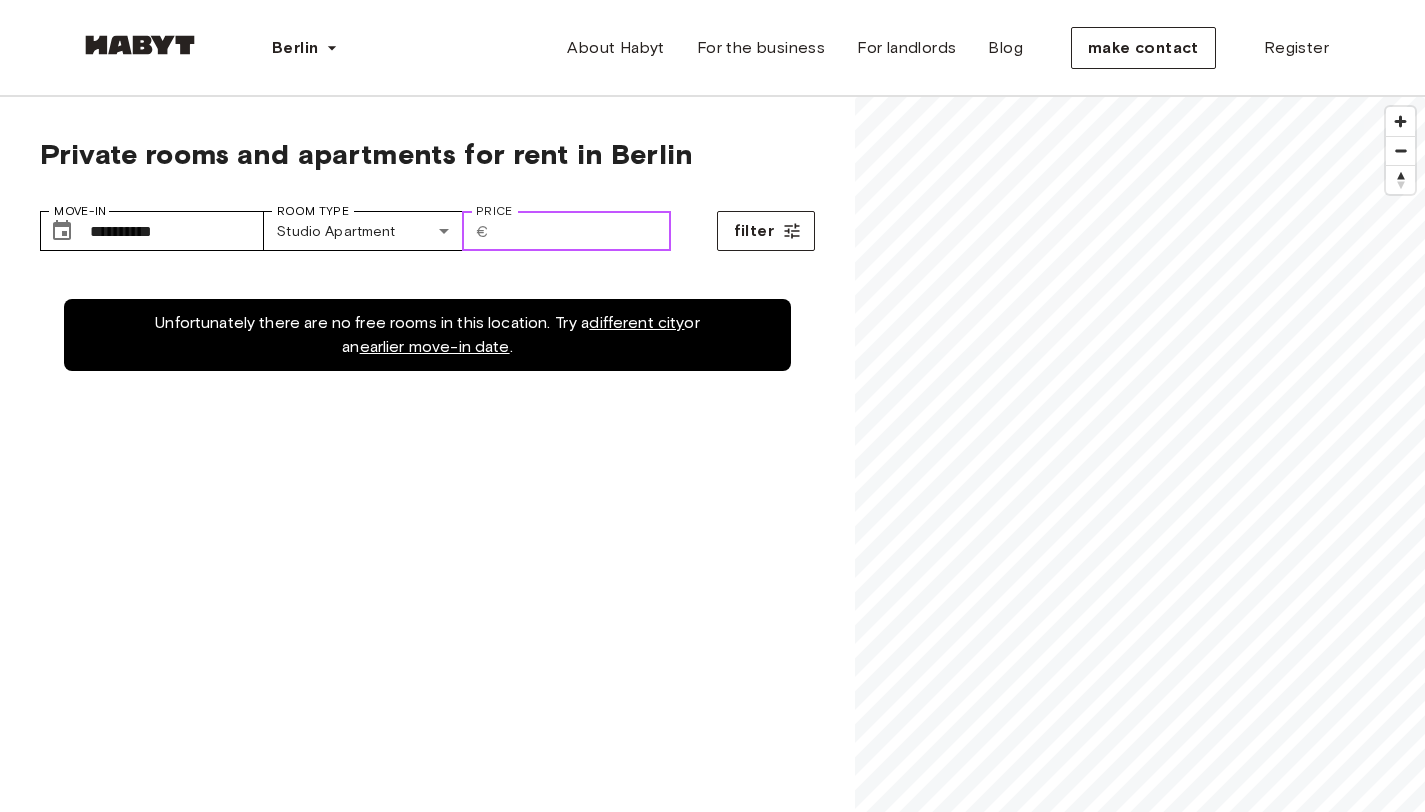 type on "**" 